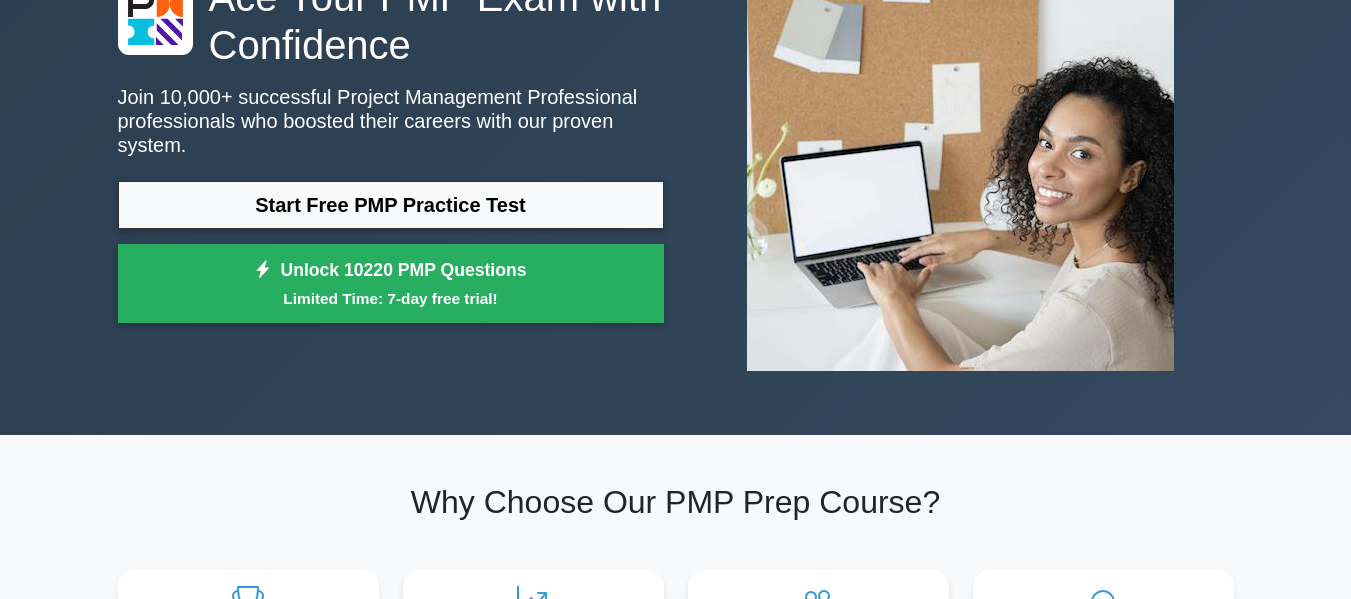 scroll, scrollTop: 0, scrollLeft: 0, axis: both 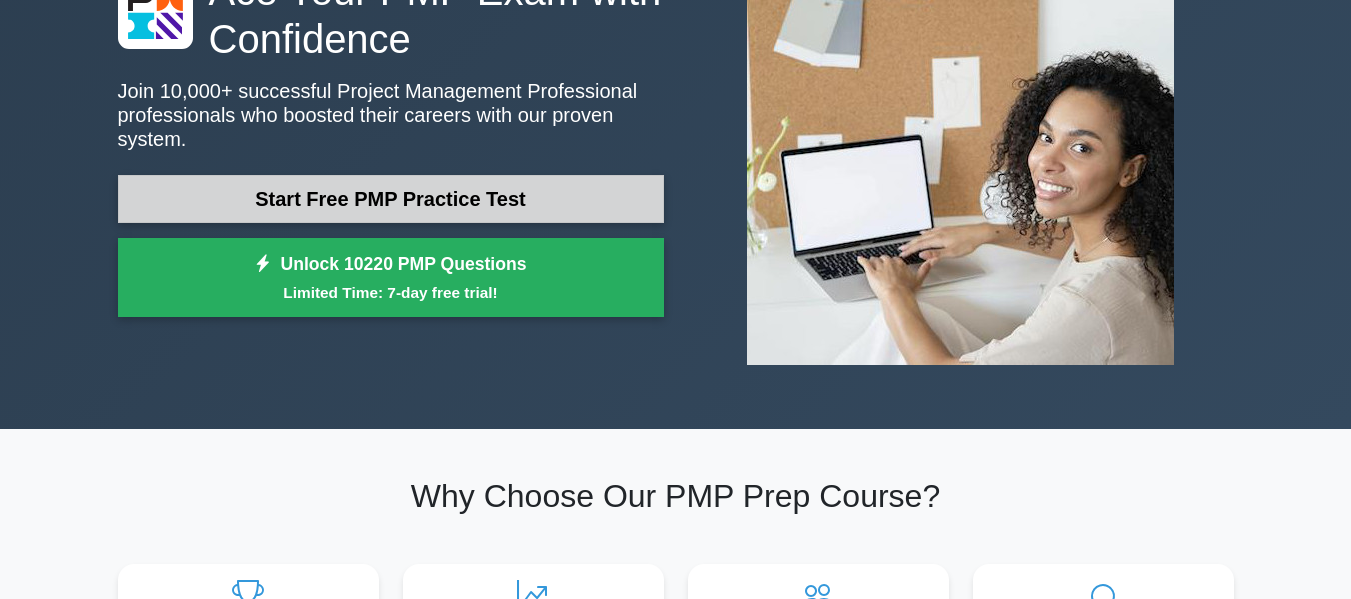 click on "Start Free PMP Practice Test" at bounding box center [391, 199] 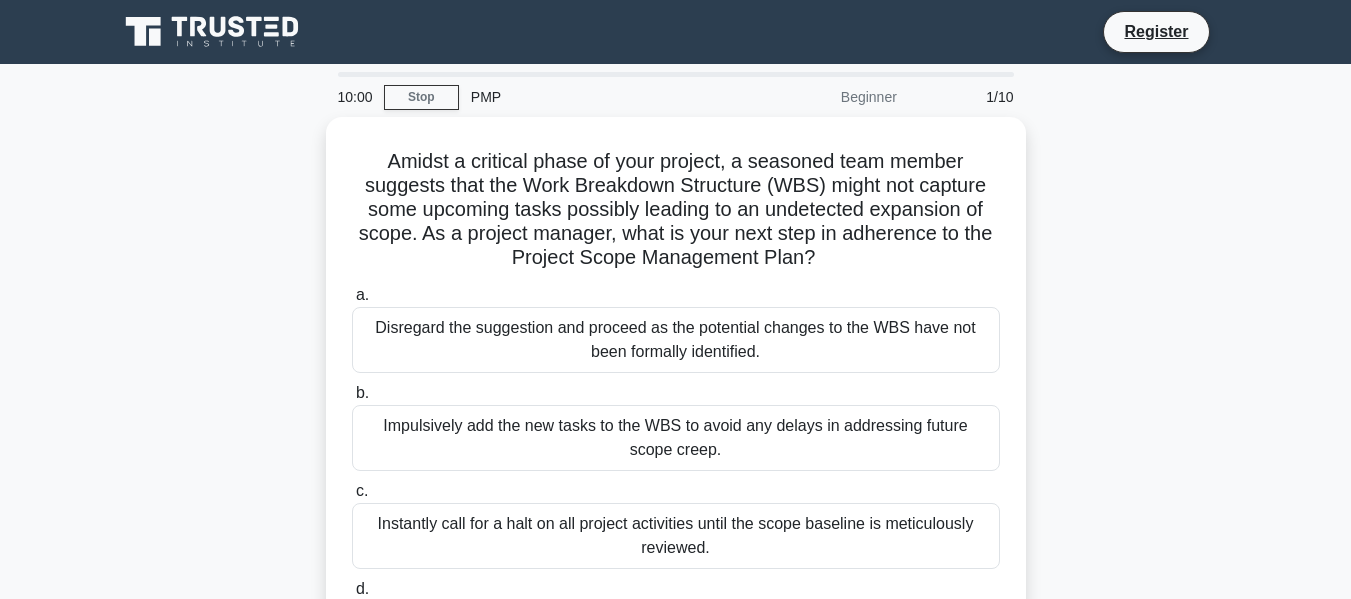 scroll, scrollTop: 0, scrollLeft: 0, axis: both 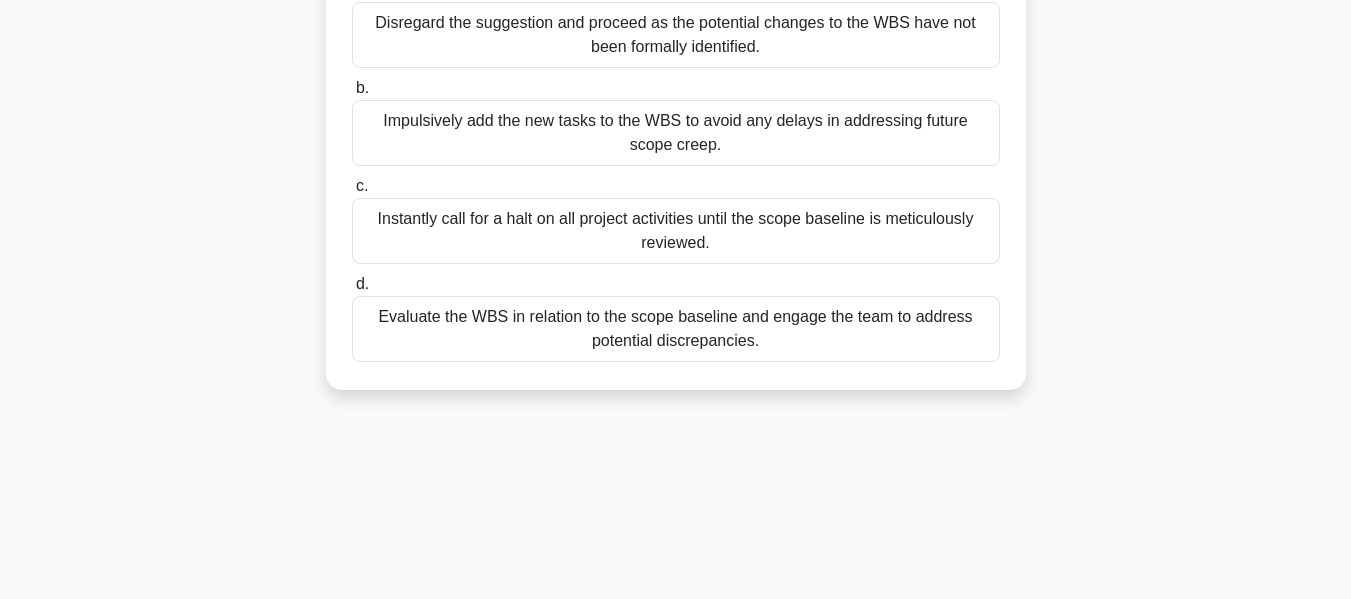 click on "Impulsively add the new tasks to the WBS to avoid any delays in addressing future scope creep." at bounding box center (676, 133) 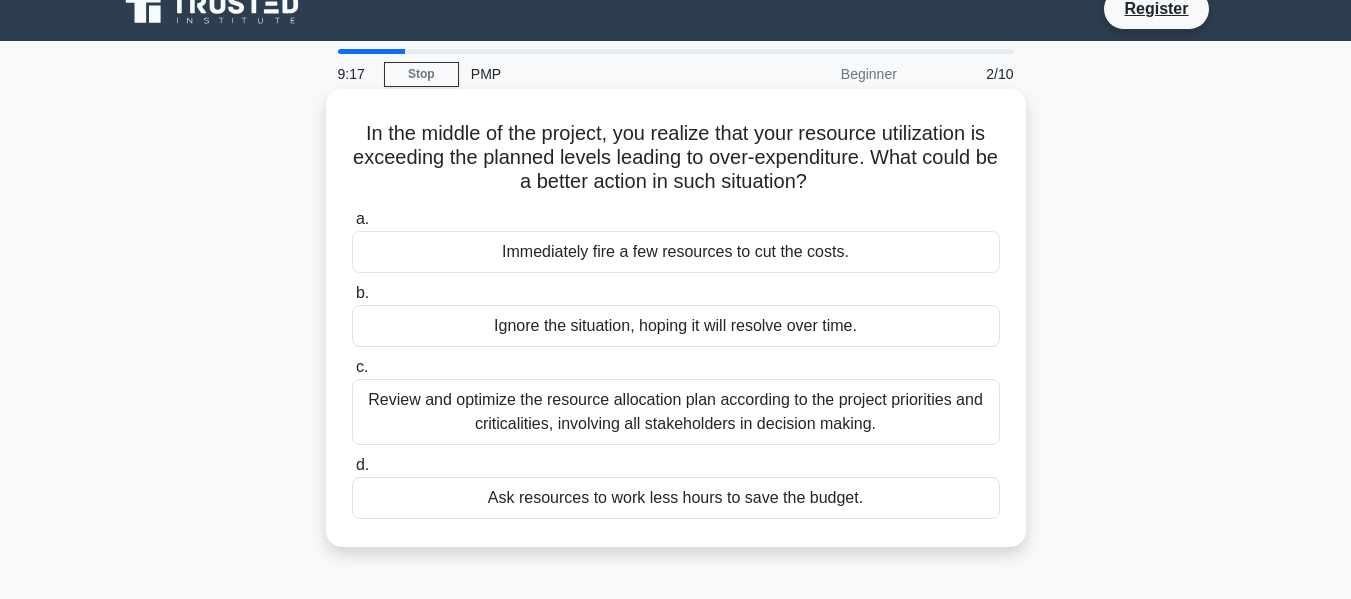 scroll, scrollTop: 0, scrollLeft: 0, axis: both 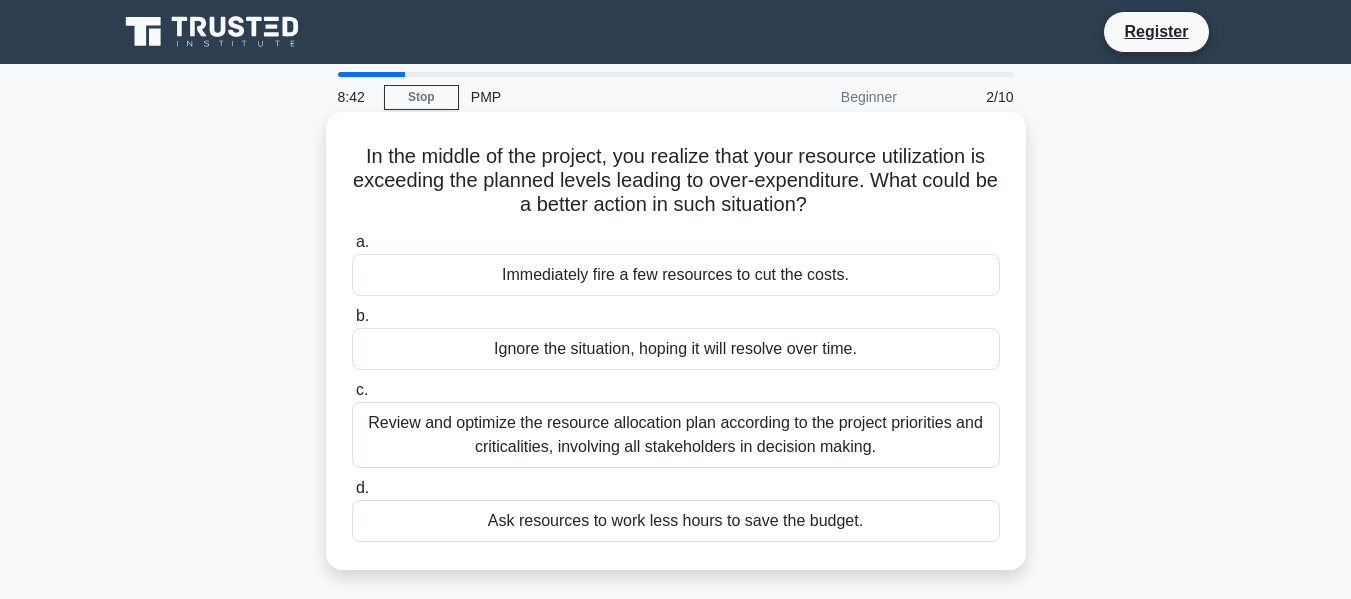 click on "Review and optimize the resource allocation plan according to the project priorities and criticalities, involving all stakeholders in decision making." at bounding box center (676, 435) 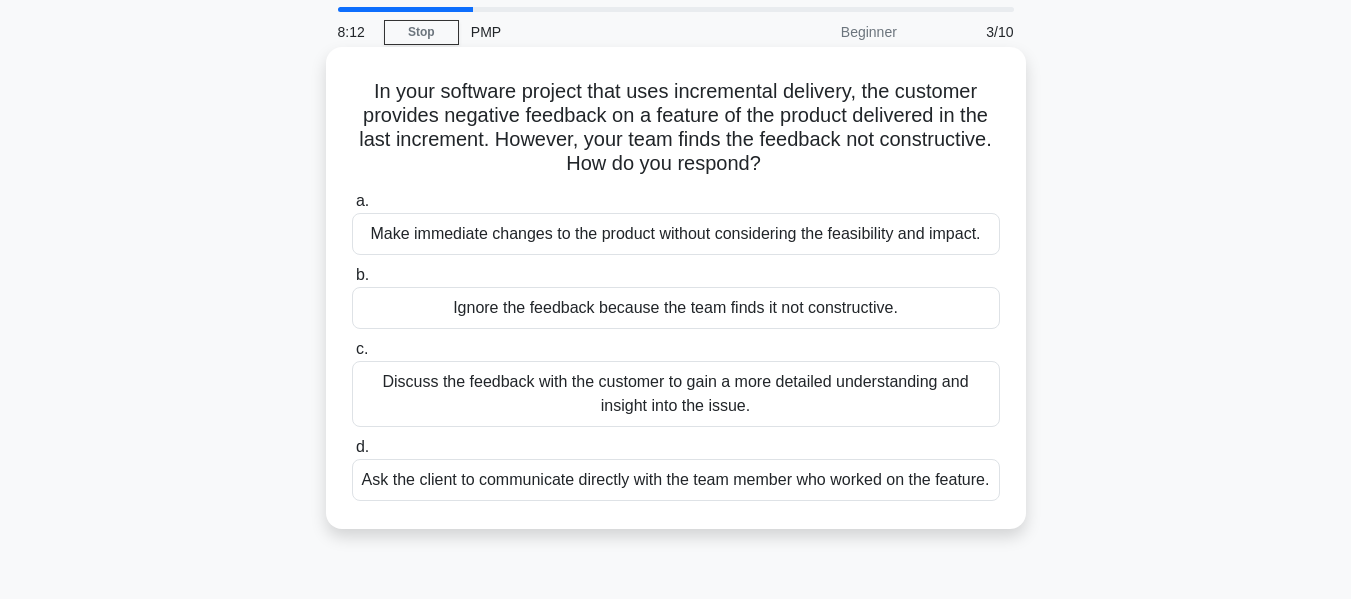 scroll, scrollTop: 100, scrollLeft: 0, axis: vertical 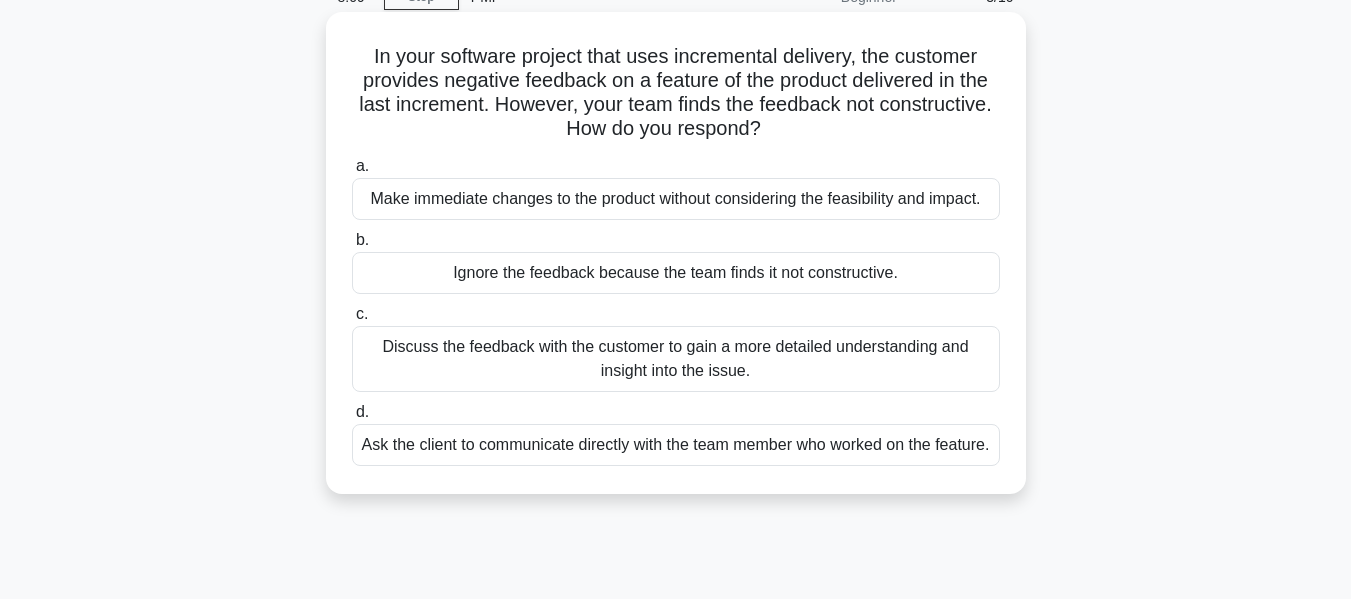 click on "Ask the client to communicate directly with the team member who worked on the feature." at bounding box center [676, 445] 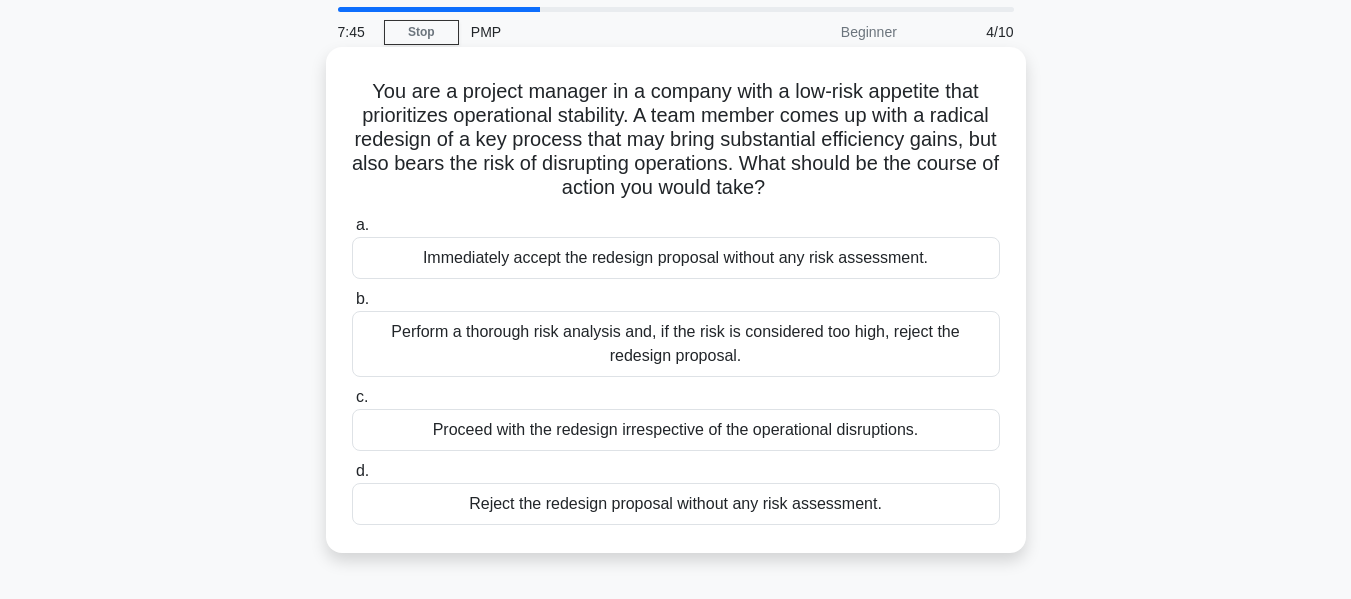 scroll, scrollTop: 100, scrollLeft: 0, axis: vertical 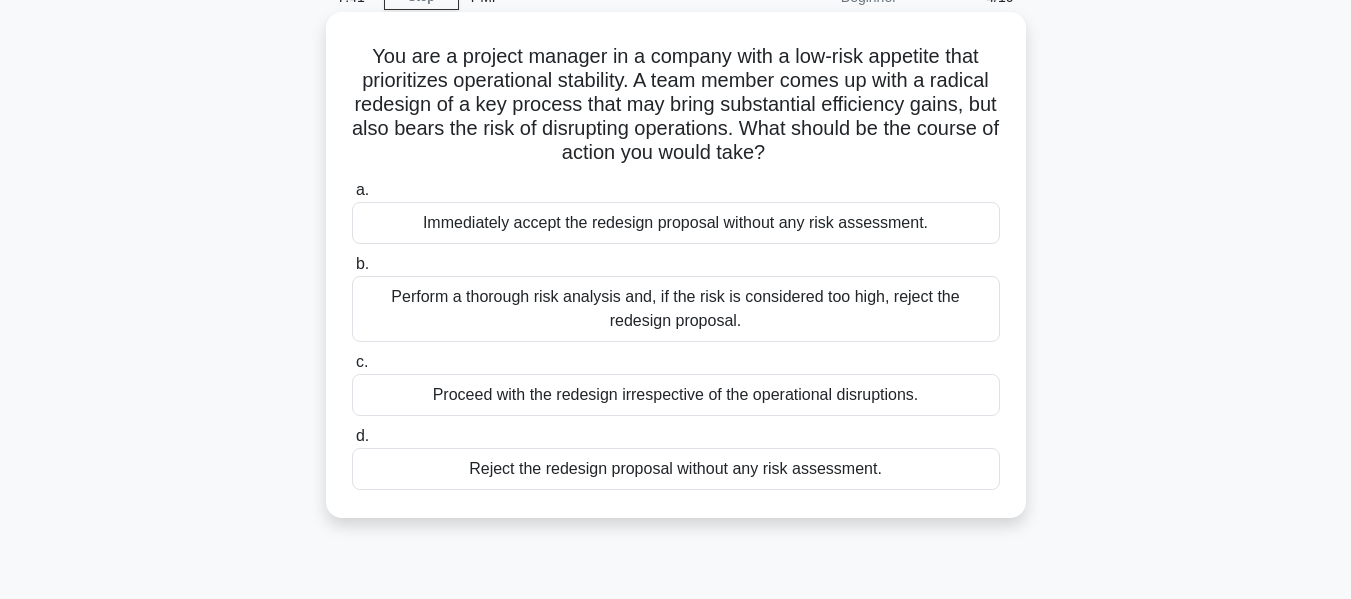 click on "Immediately accept the redesign proposal without any risk assessment." at bounding box center [676, 223] 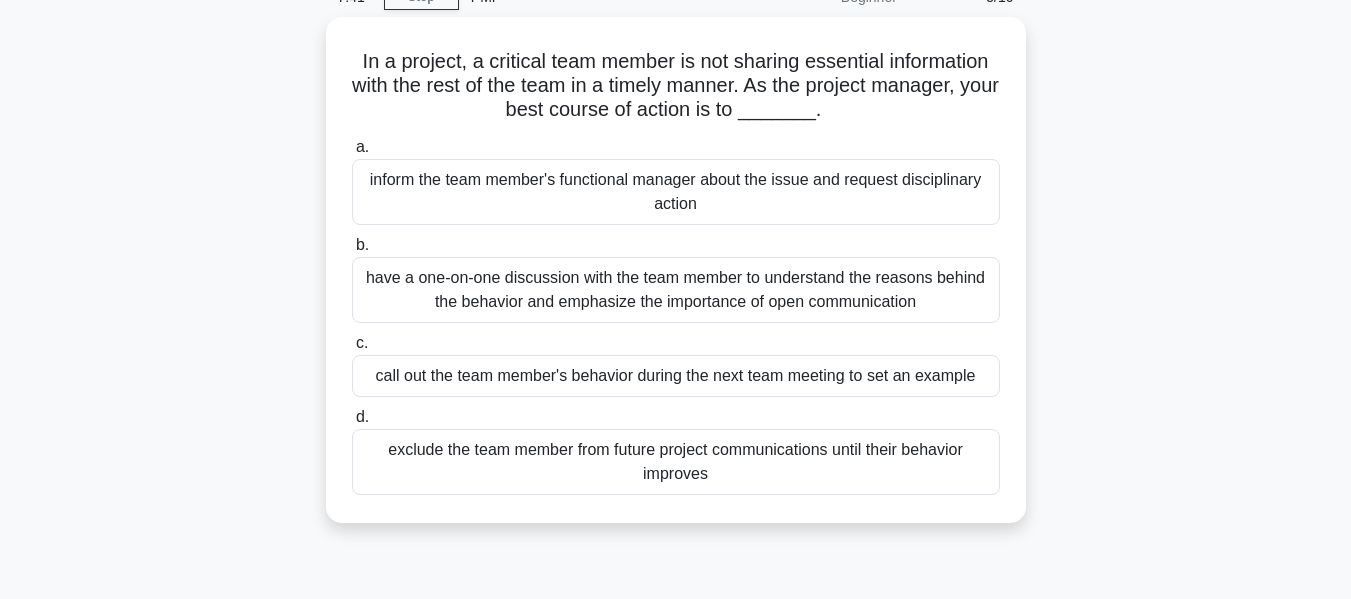 scroll, scrollTop: 0, scrollLeft: 0, axis: both 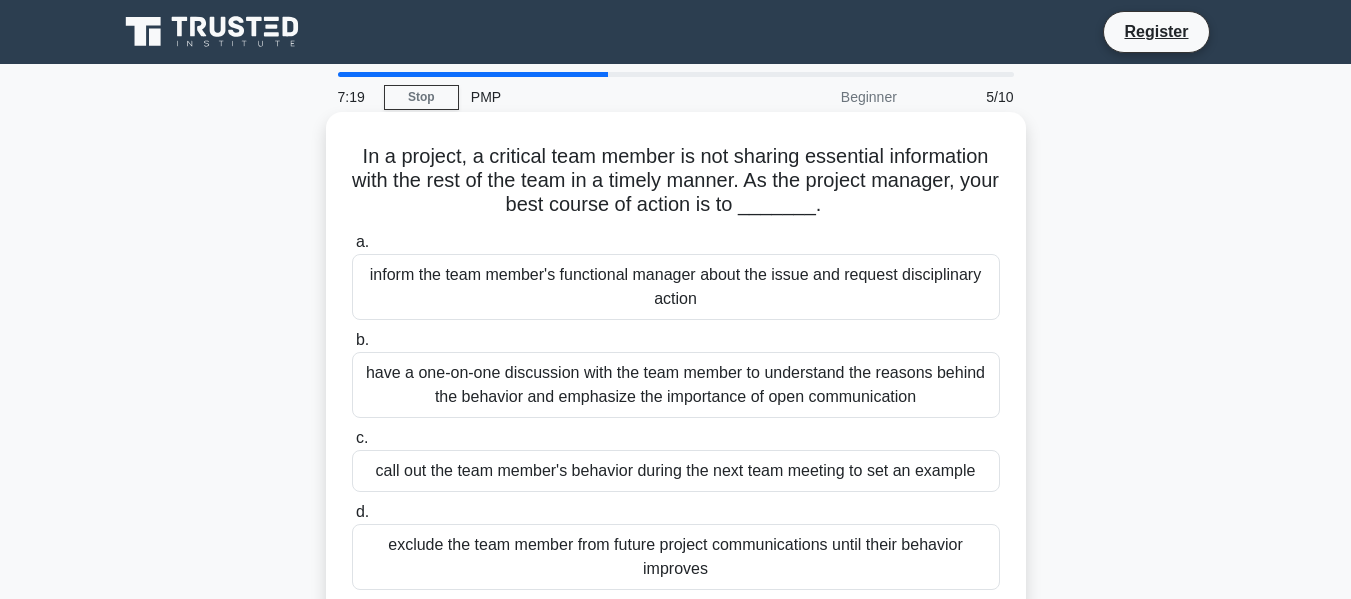 click on "have a one-on-one discussion with the team member to understand the reasons behind the behavior and emphasize the importance of open communication" at bounding box center [676, 385] 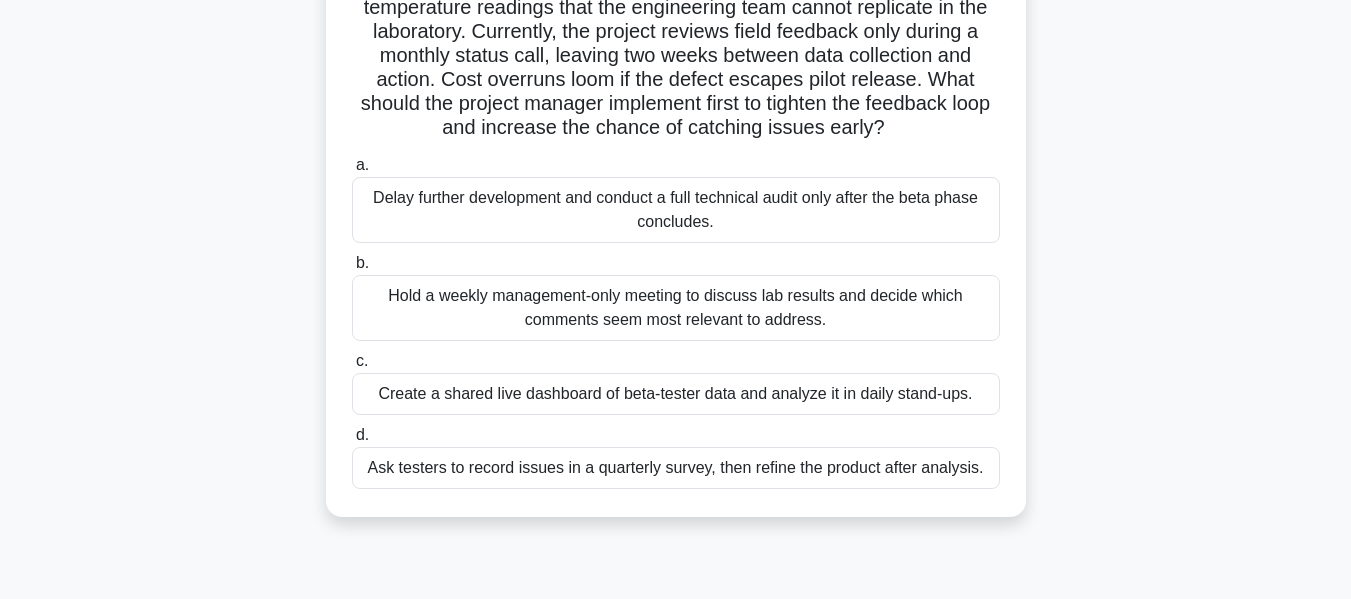 scroll, scrollTop: 0, scrollLeft: 0, axis: both 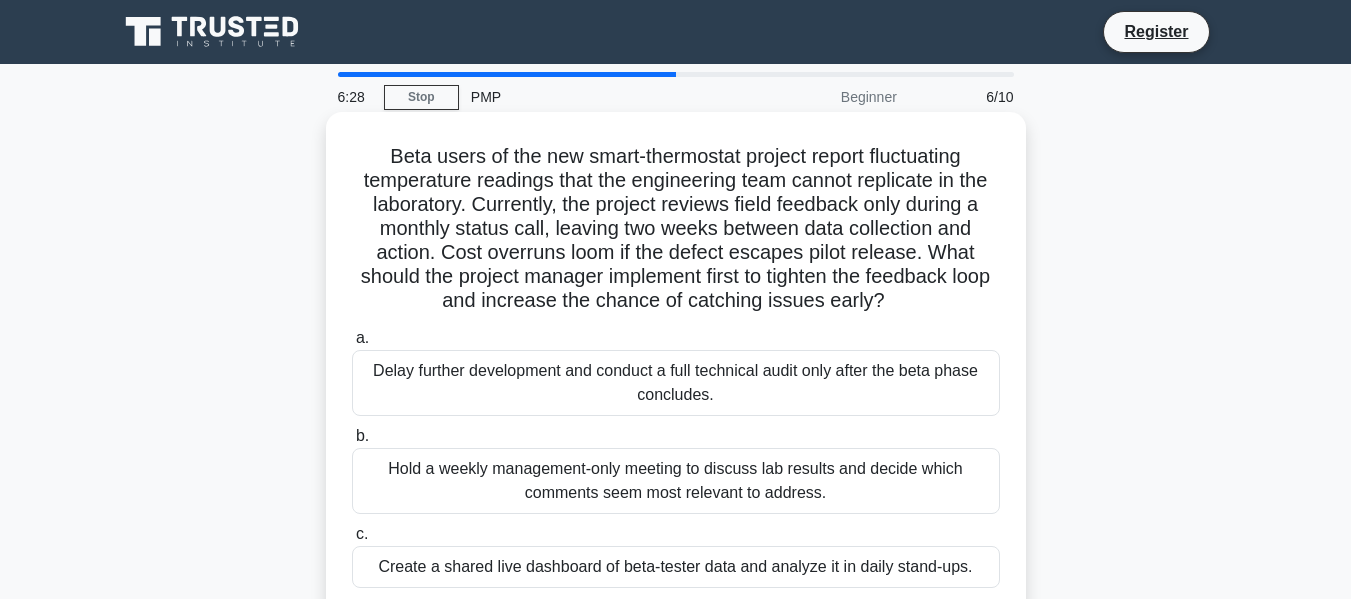 click on "Delay further development and conduct a full technical audit only after the beta phase concludes." at bounding box center [676, 383] 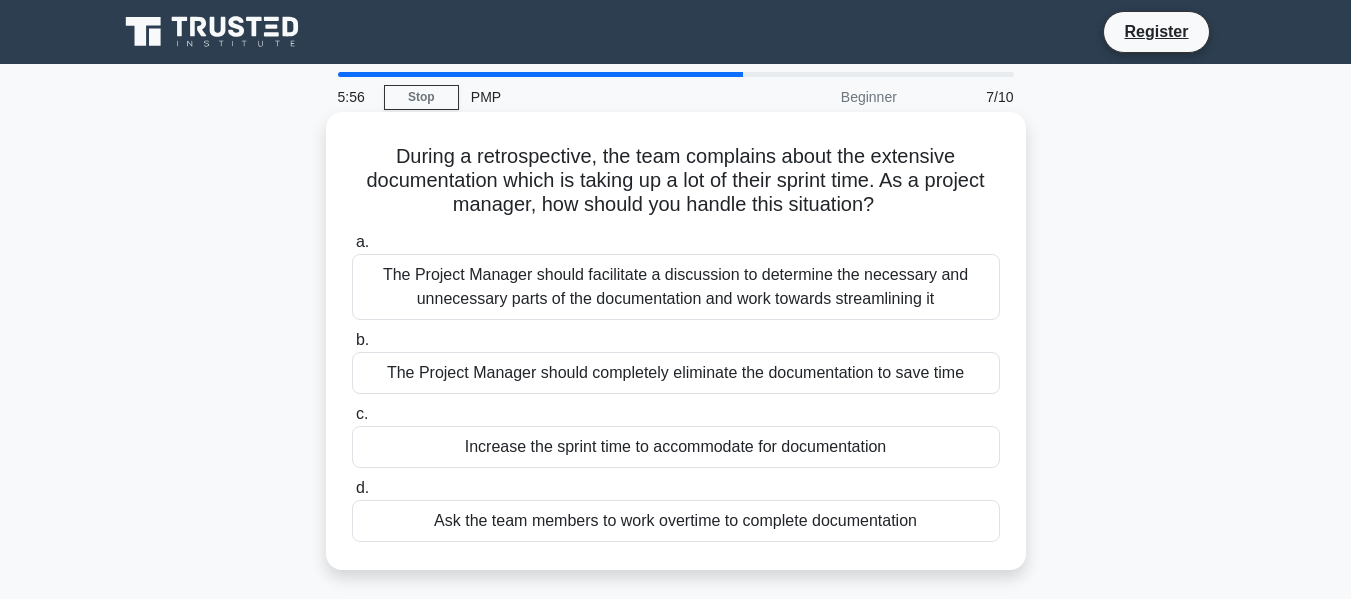 click on "The Project Manager should facilitate a discussion to determine the necessary and unnecessary parts of the documentation and work towards streamlining it" at bounding box center (676, 287) 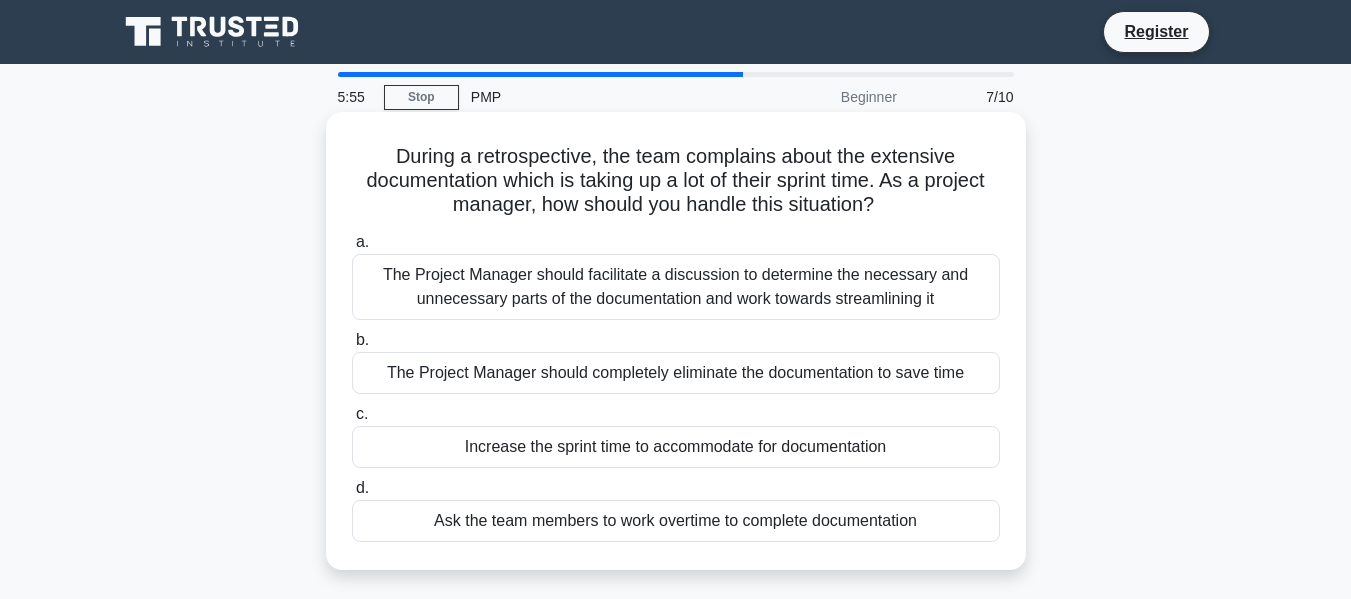 click on "The Project Manager should facilitate a discussion to determine the necessary and unnecessary parts of the documentation and work towards streamlining it" at bounding box center [676, 287] 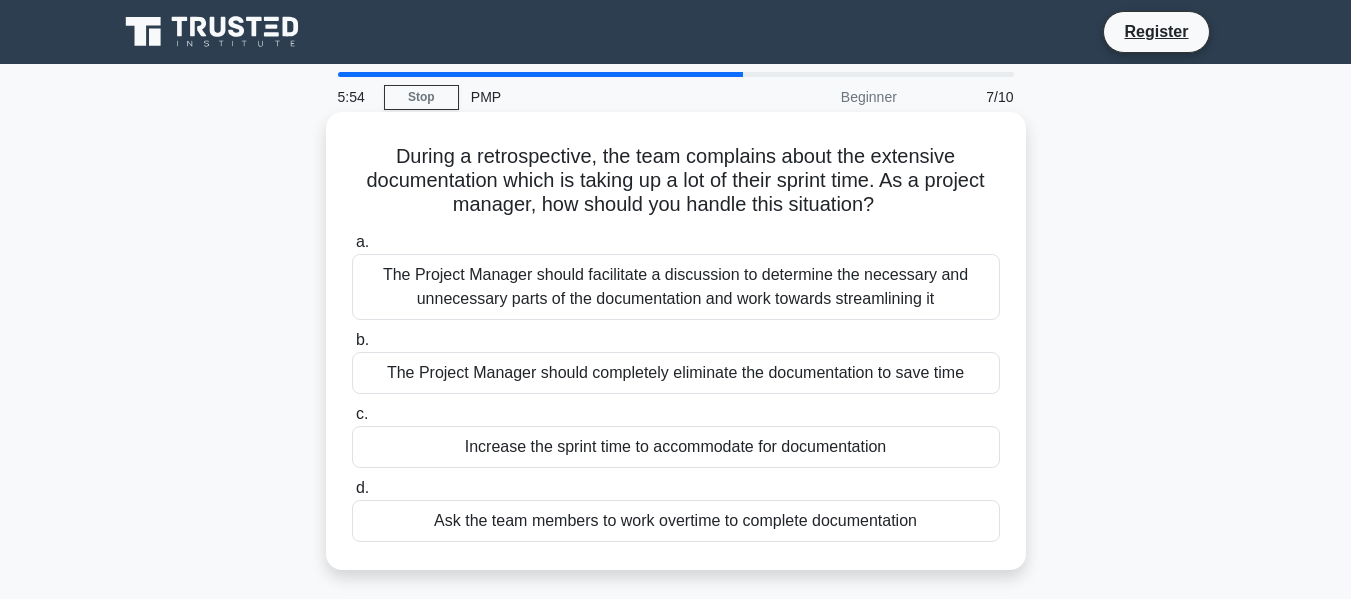 click on "The Project Manager should facilitate a discussion to determine the necessary and unnecessary parts of the documentation and work towards streamlining it" at bounding box center [676, 287] 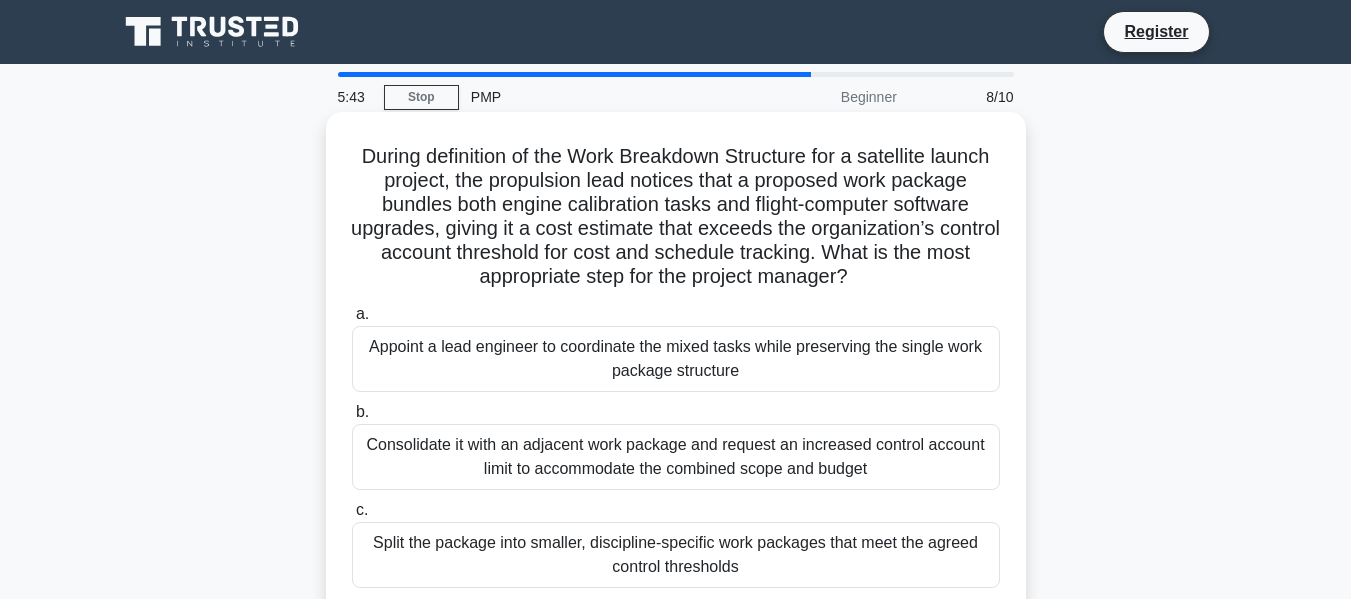 click on "Appoint a lead engineer to coordinate the mixed tasks while preserving the single work package structure" at bounding box center (676, 359) 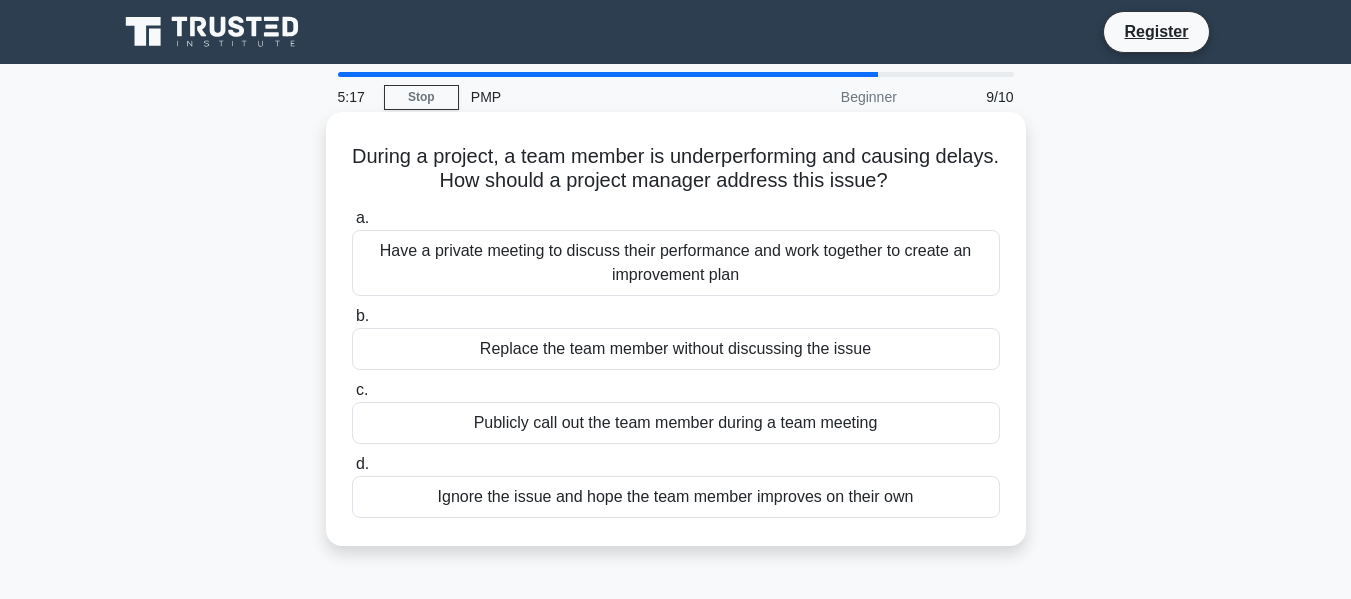click on "Have a private meeting to discuss their performance and work together to create an improvement plan" at bounding box center (676, 263) 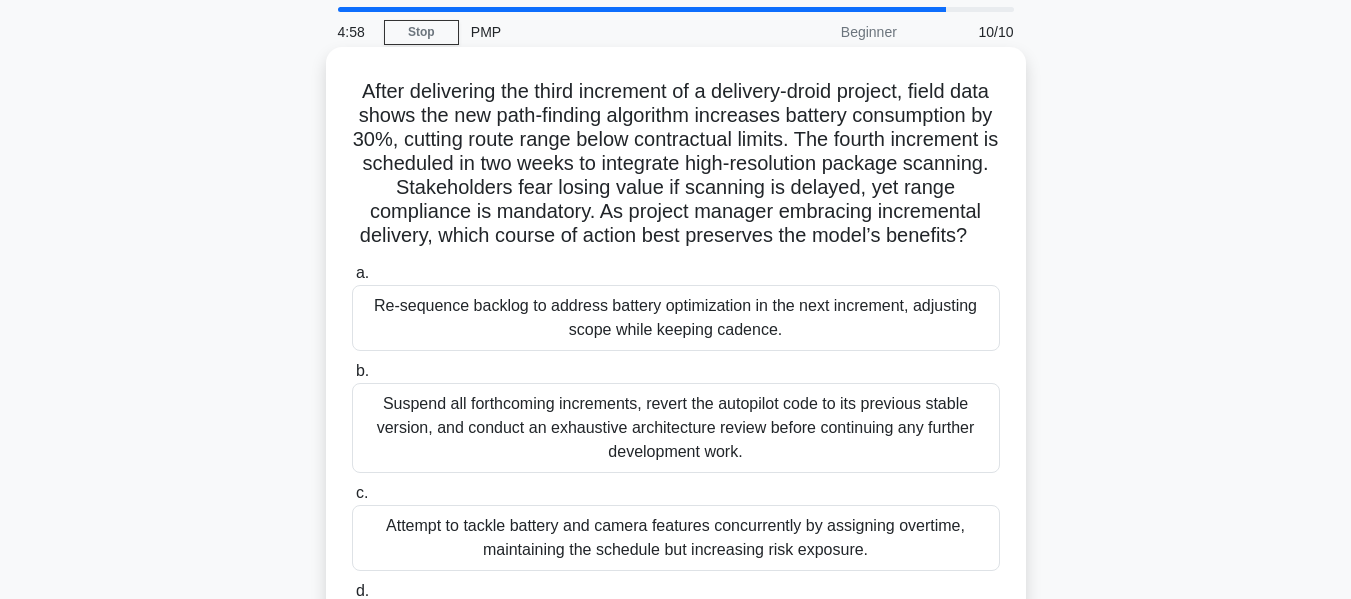 scroll, scrollTop: 100, scrollLeft: 0, axis: vertical 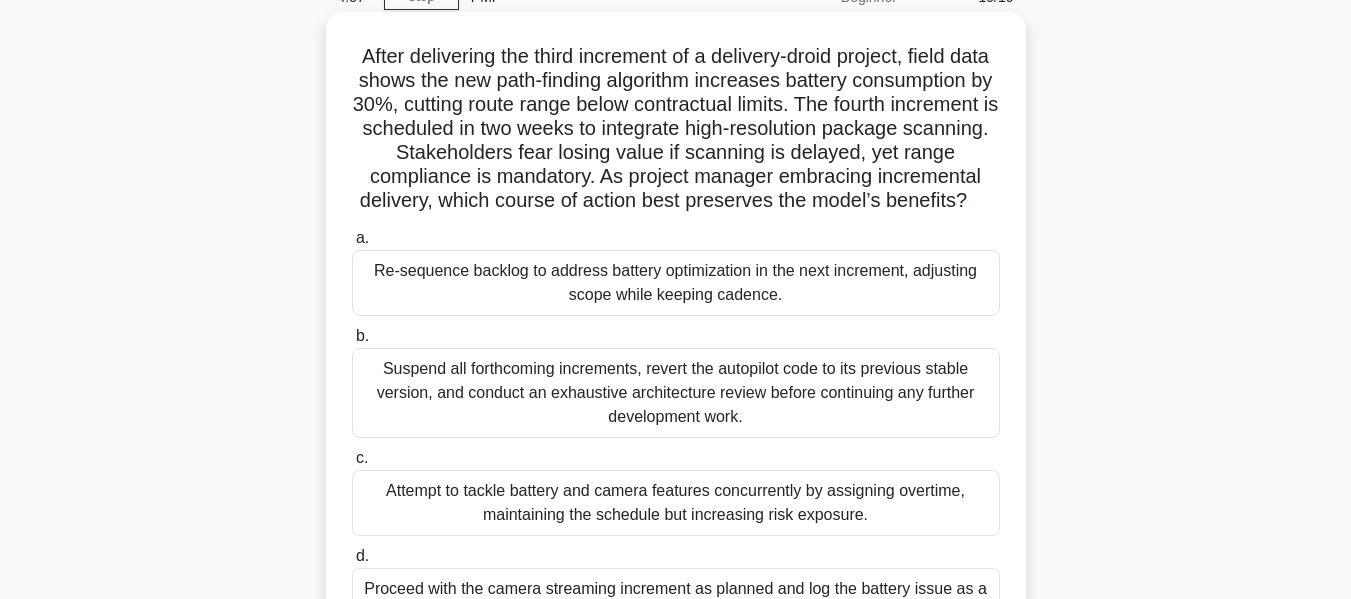 click on "Suspend all forthcoming increments, revert the autopilot code to its previous stable version, and conduct an exhaustive architecture review before continuing any further development work." at bounding box center [676, 393] 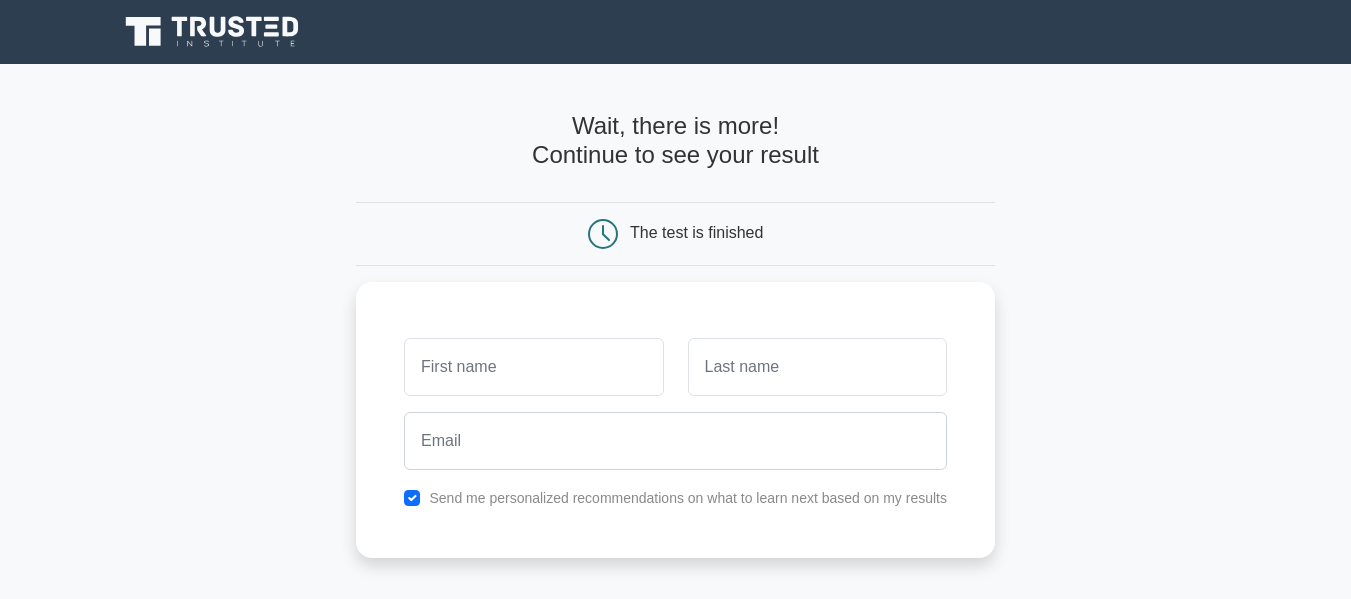 scroll, scrollTop: 0, scrollLeft: 0, axis: both 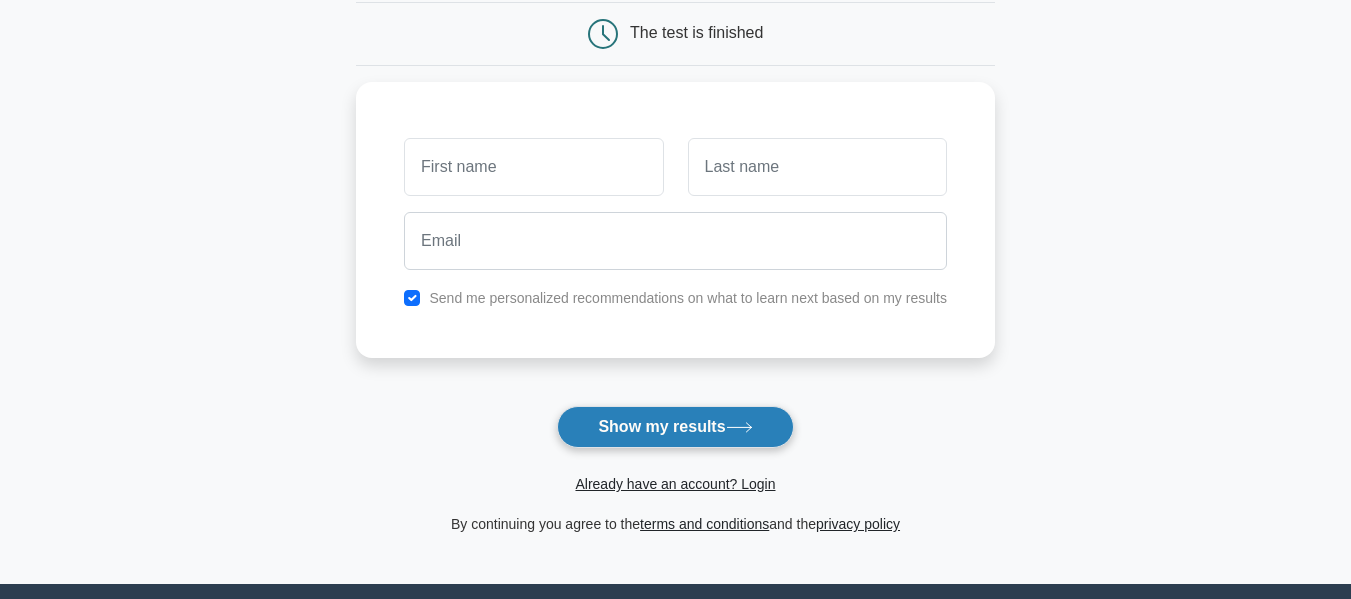 click on "Show my results" at bounding box center [675, 427] 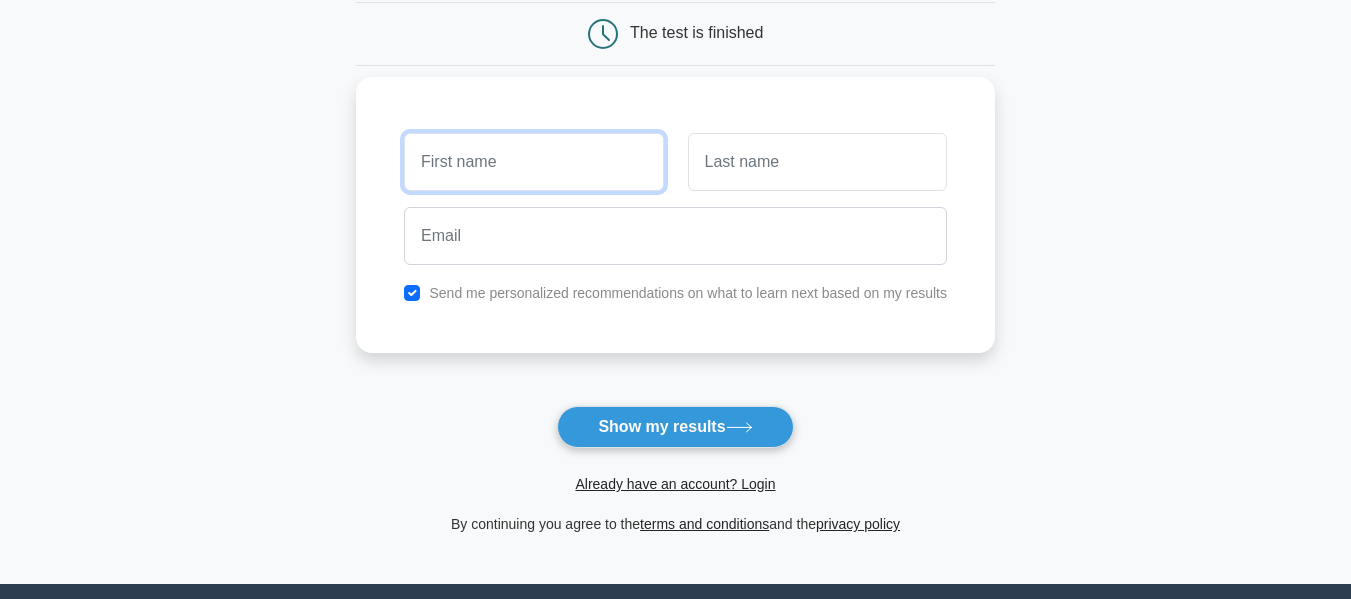 click at bounding box center [533, 162] 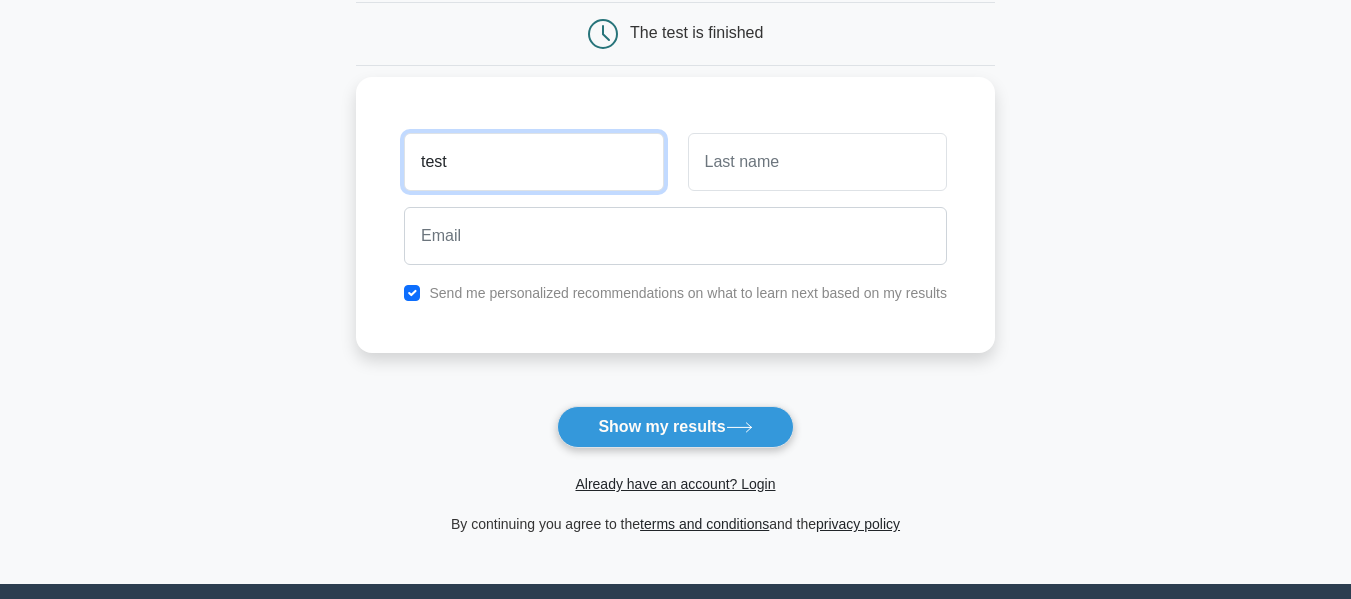 type on "test" 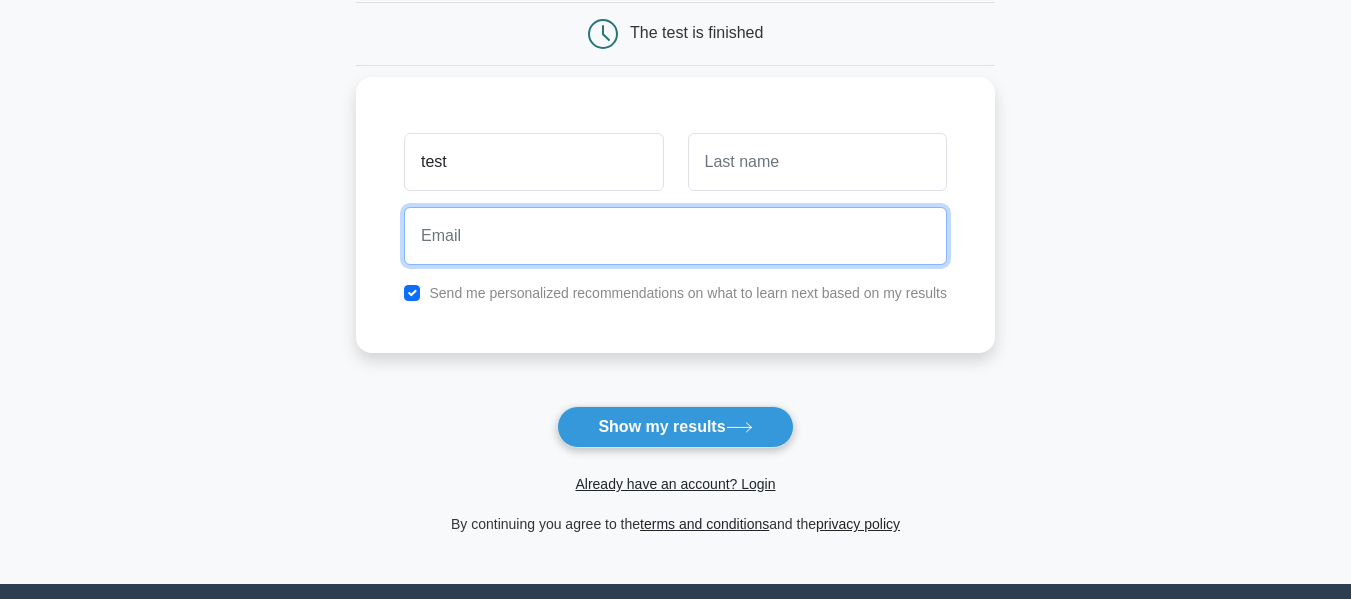 click at bounding box center (675, 236) 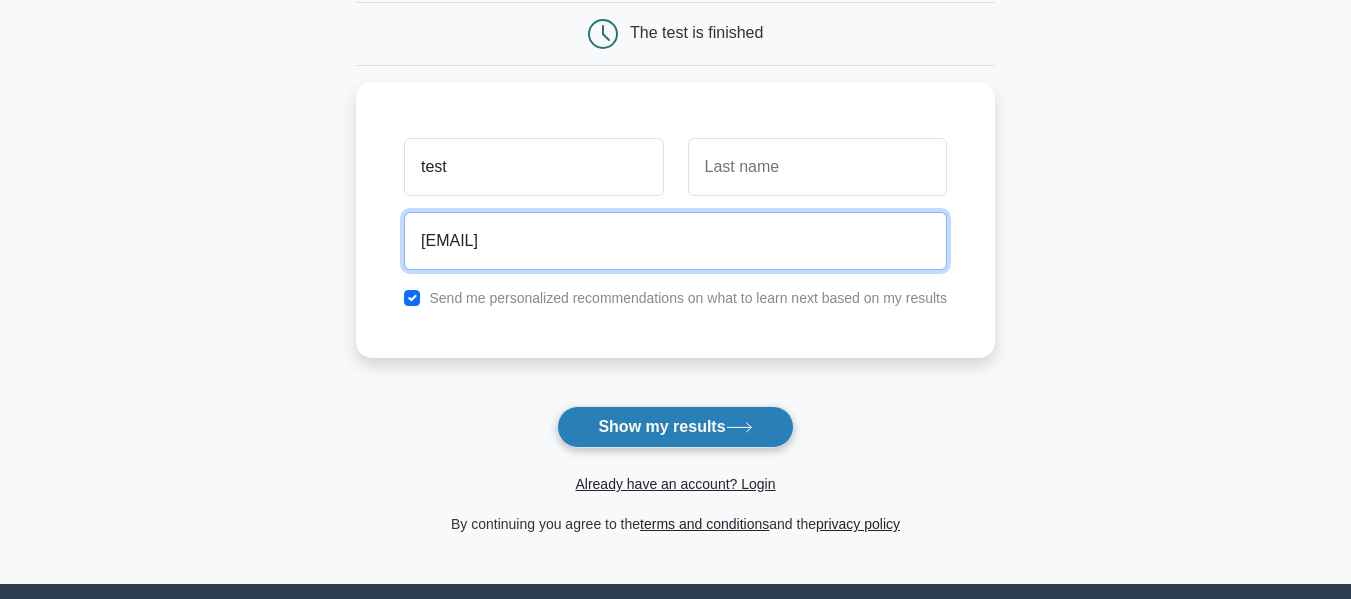 type on "[EMAIL]" 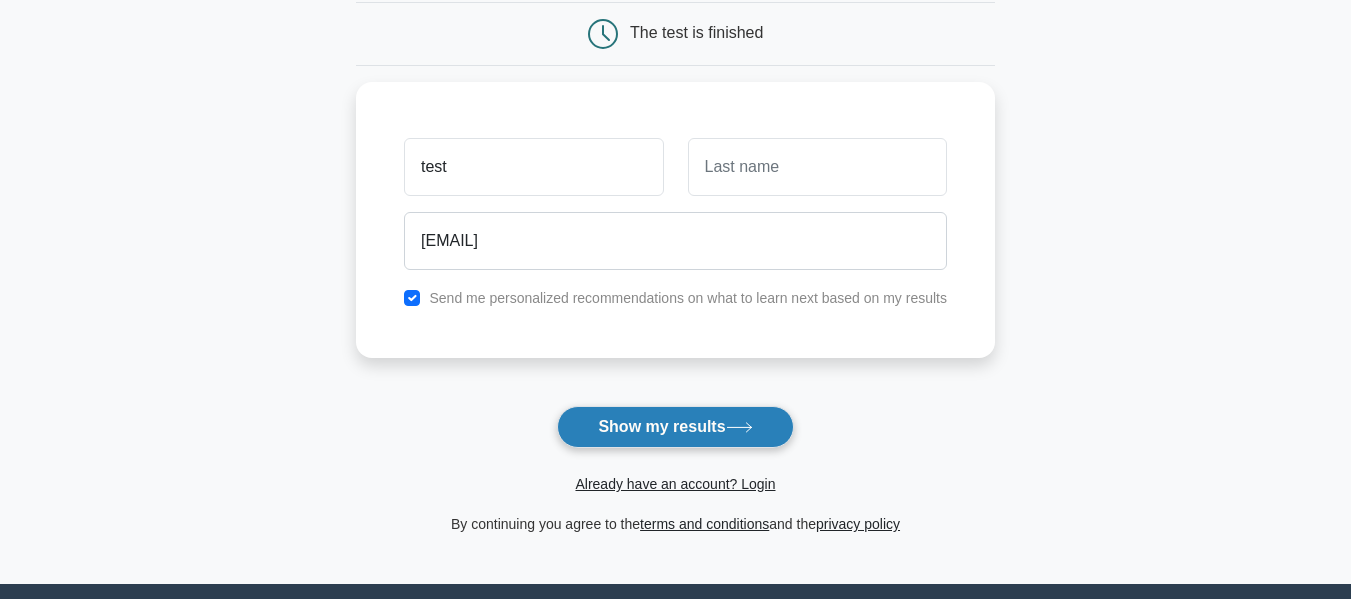 click on "Show my results" at bounding box center [675, 427] 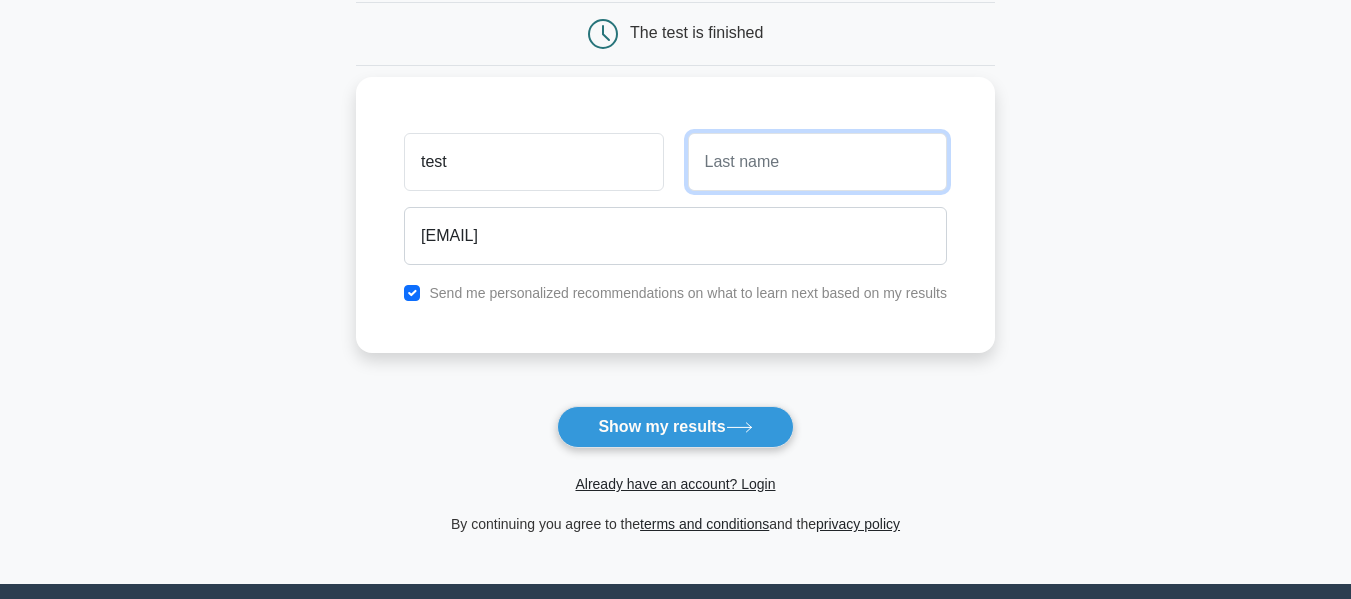 click at bounding box center (817, 162) 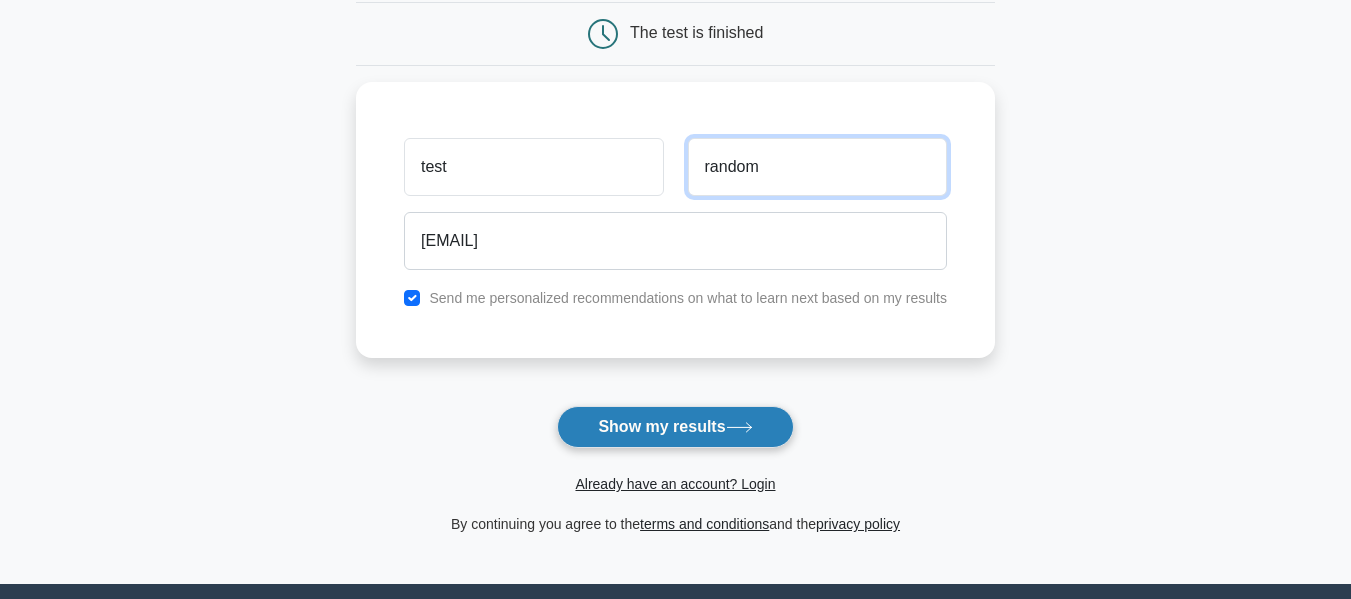 type on "random" 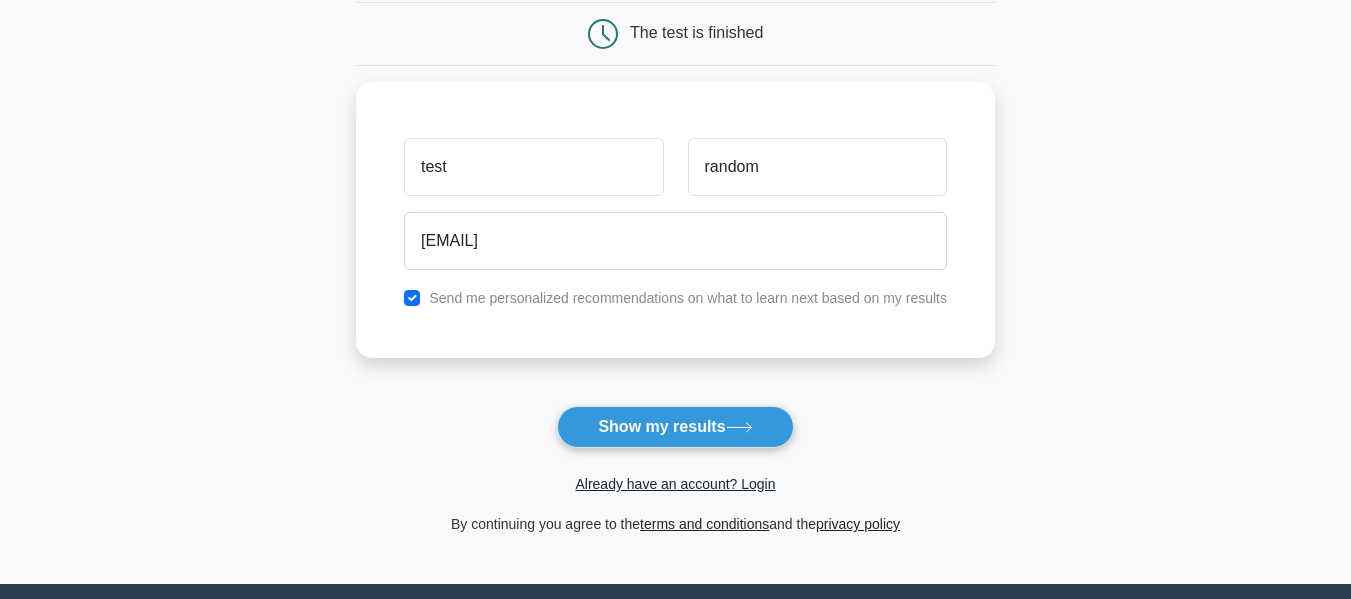 click on "Show my results" at bounding box center [675, 427] 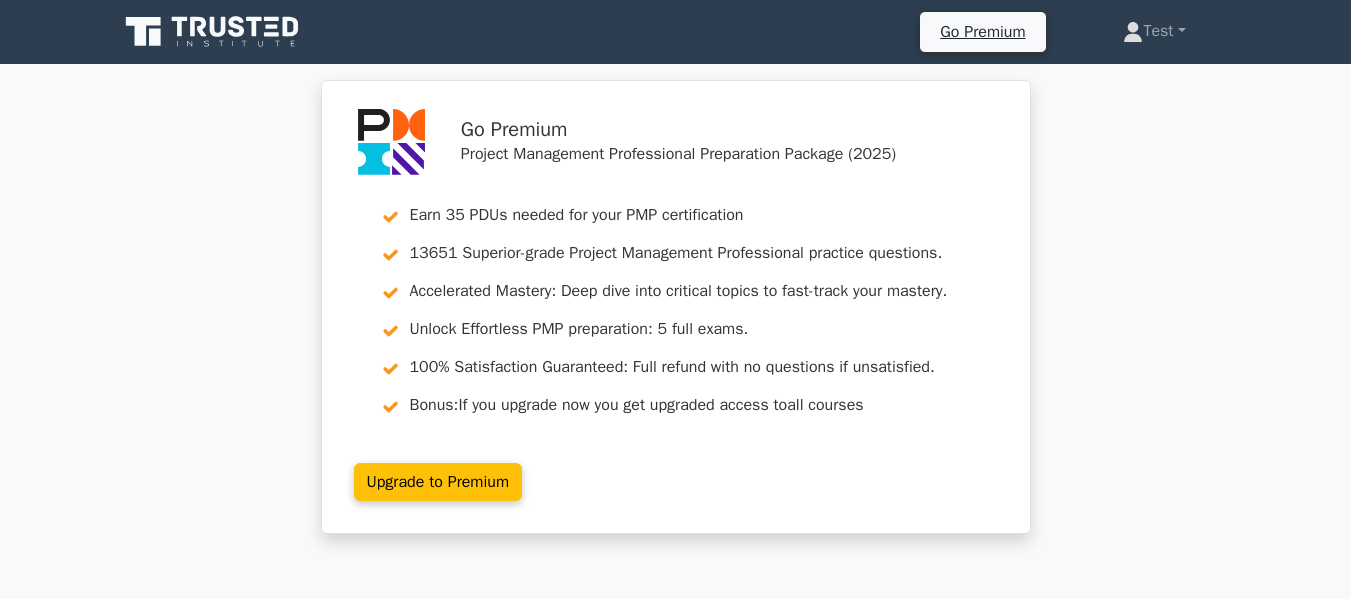 scroll, scrollTop: 0, scrollLeft: 0, axis: both 